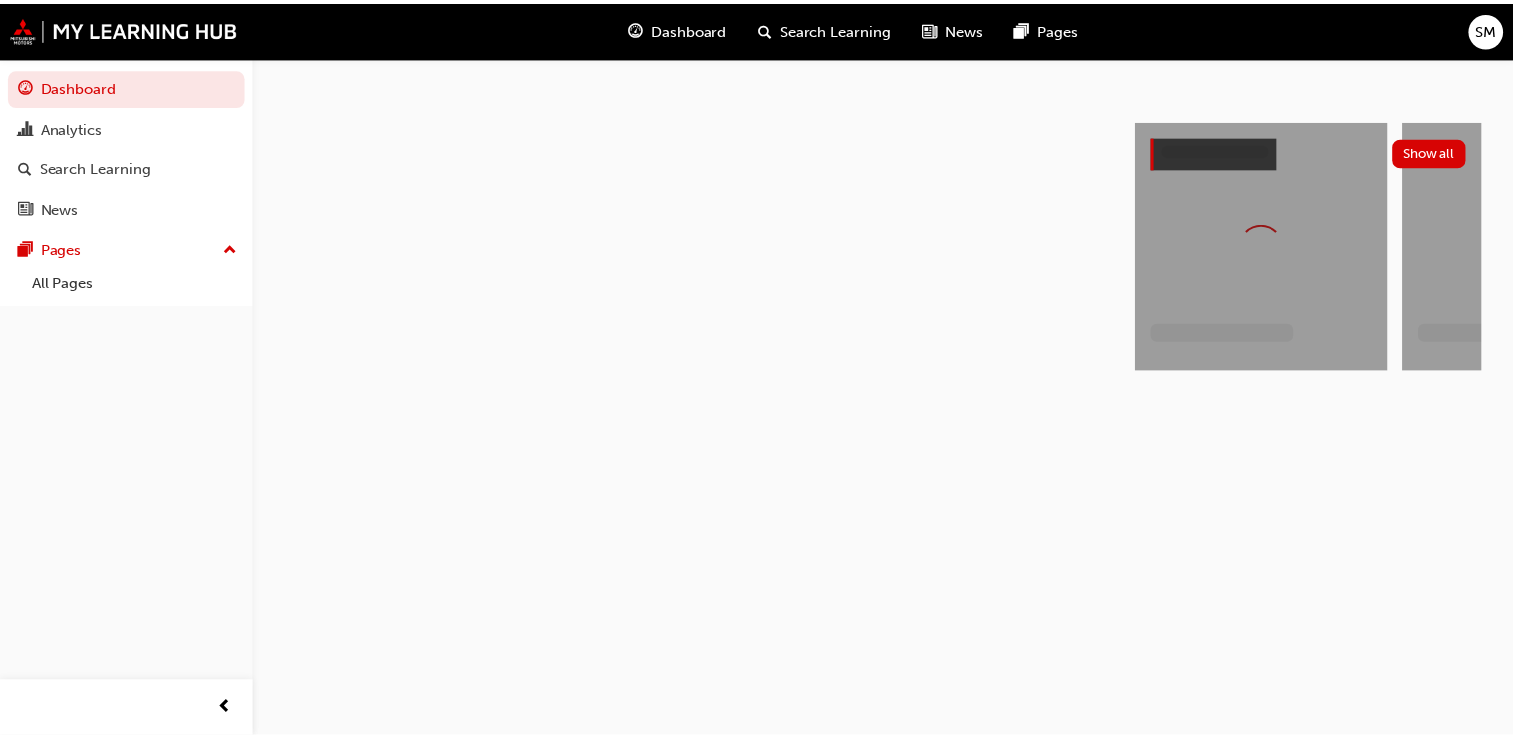 scroll, scrollTop: 0, scrollLeft: 0, axis: both 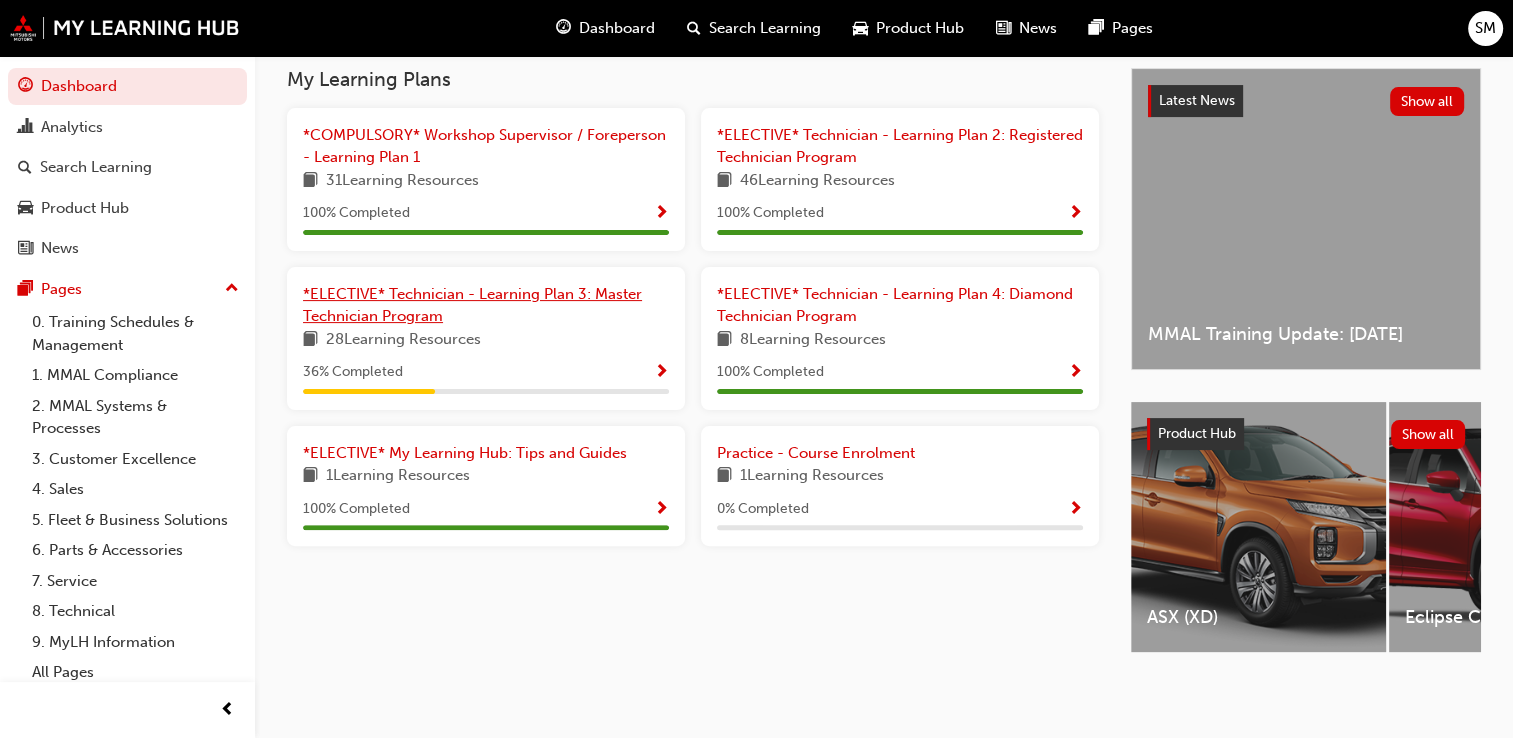 click on "*ELECTIVE* Technician - Learning Plan 3: Master Technician Program" at bounding box center (472, 305) 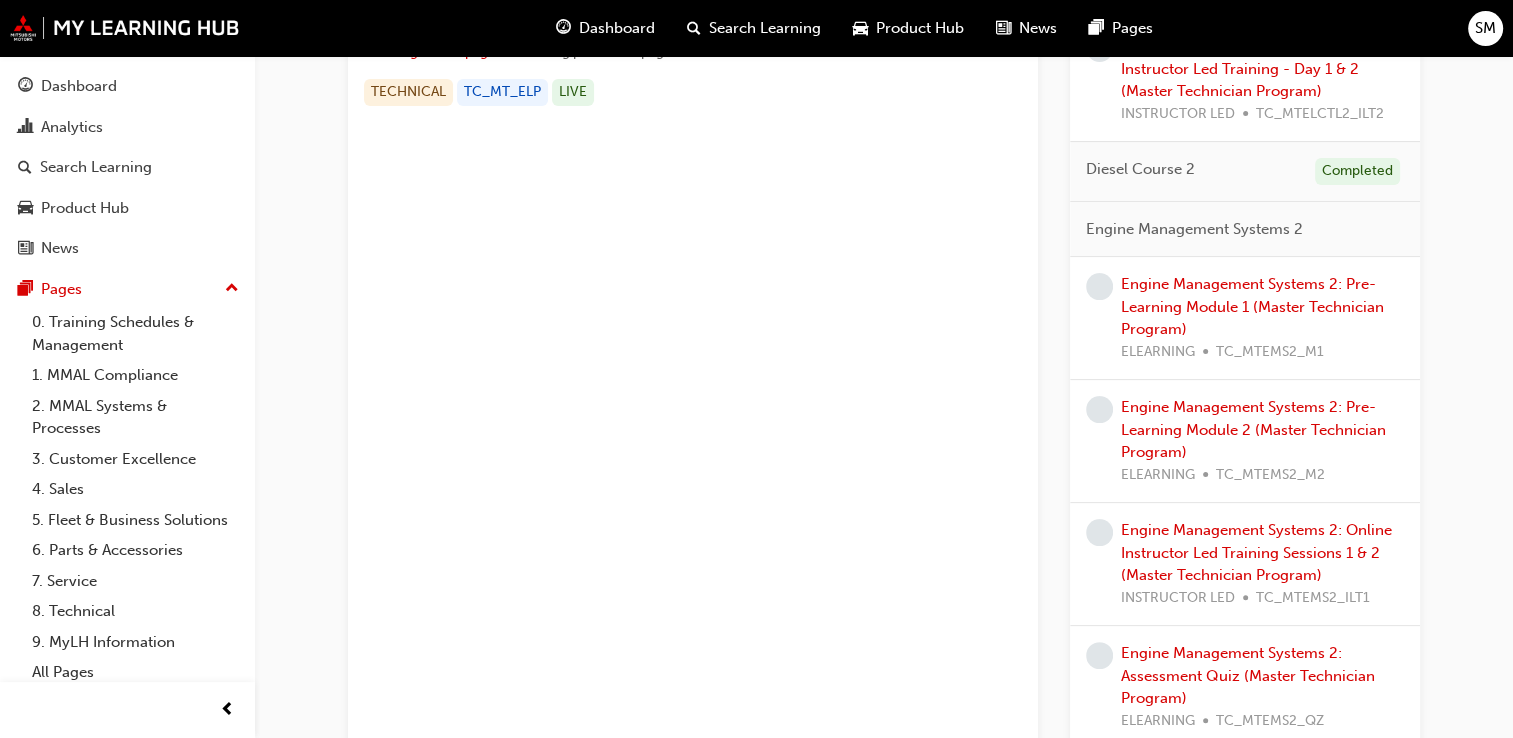 scroll, scrollTop: 407, scrollLeft: 0, axis: vertical 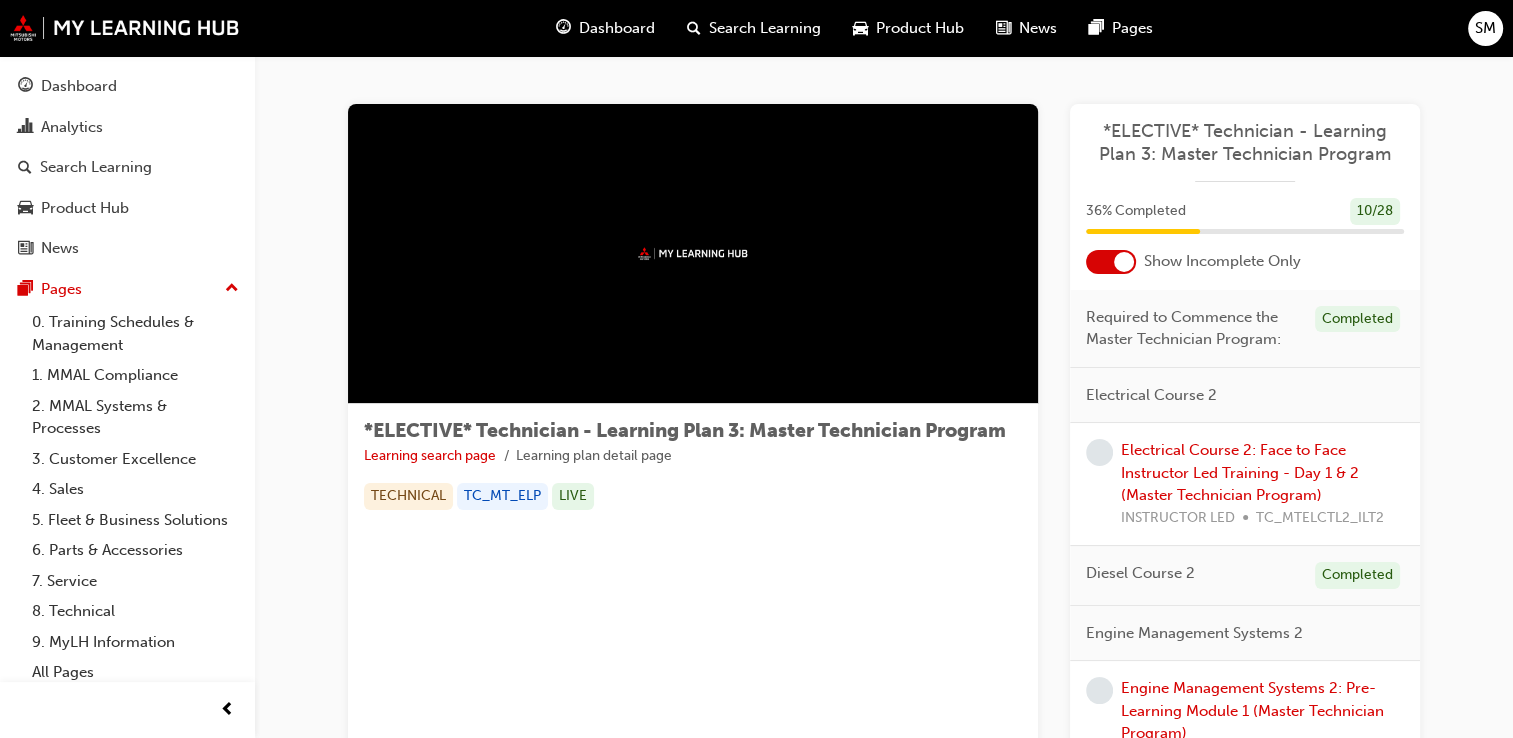 click on "Required to Commence the Master Technician Program:" at bounding box center (1192, 328) 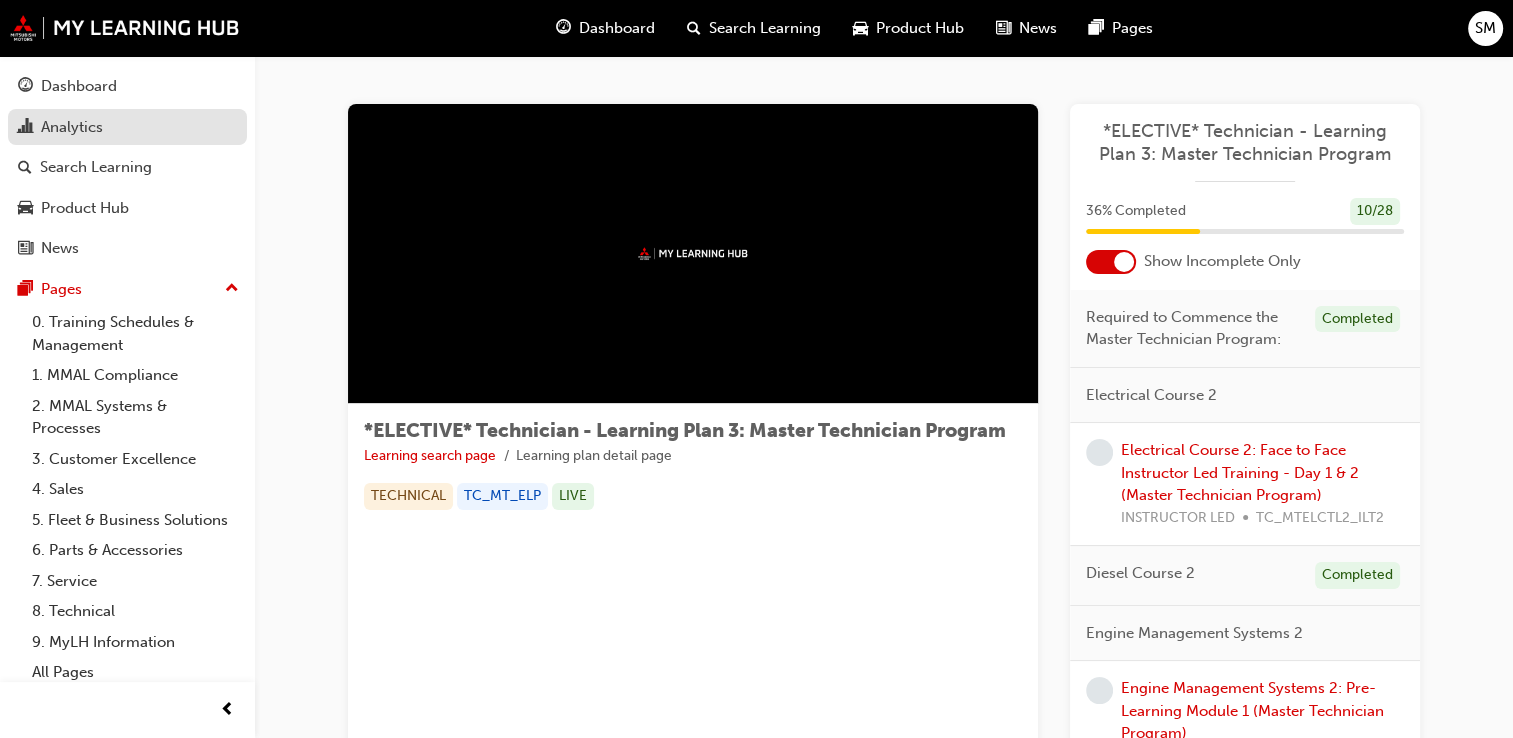 click on "Analytics" at bounding box center [72, 127] 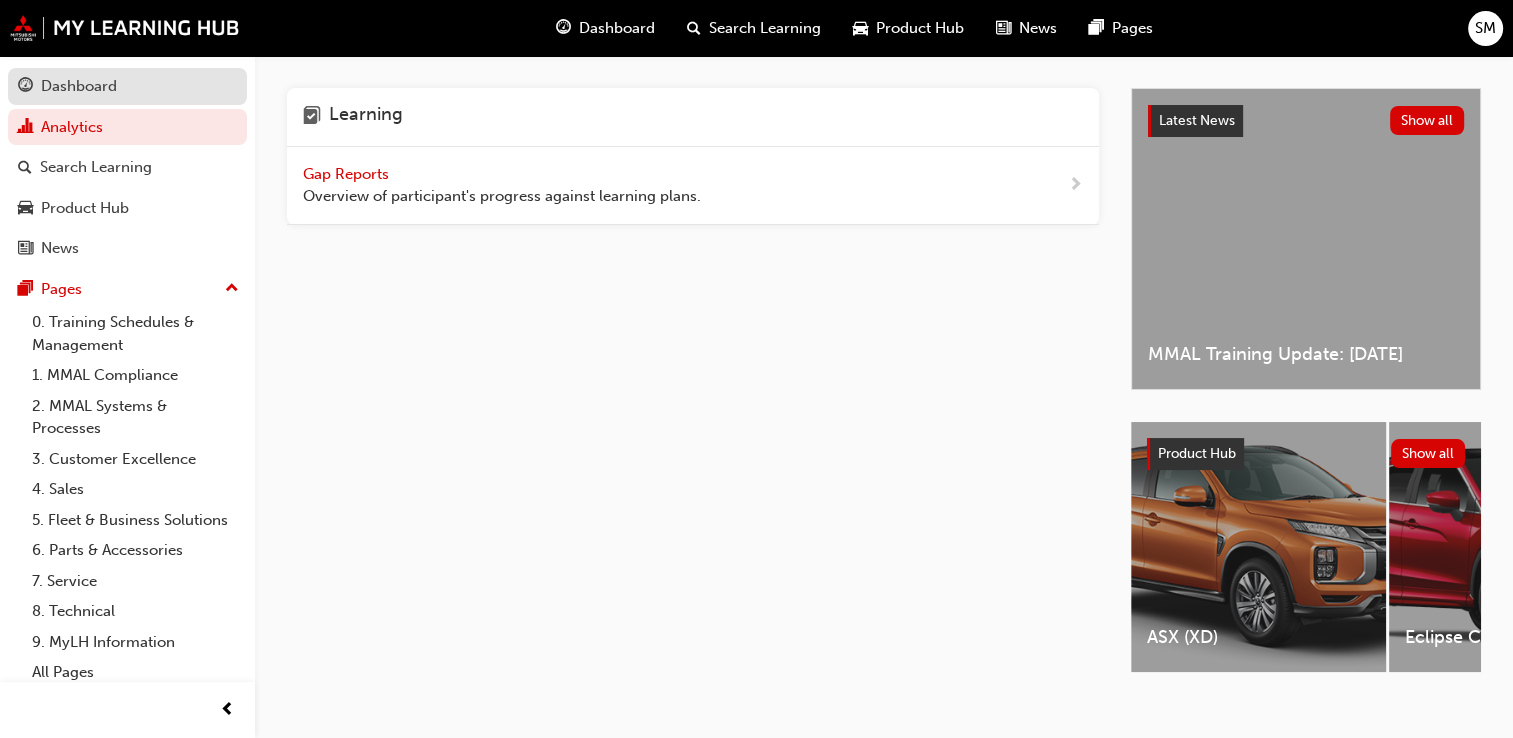 click on "Dashboard" at bounding box center [79, 86] 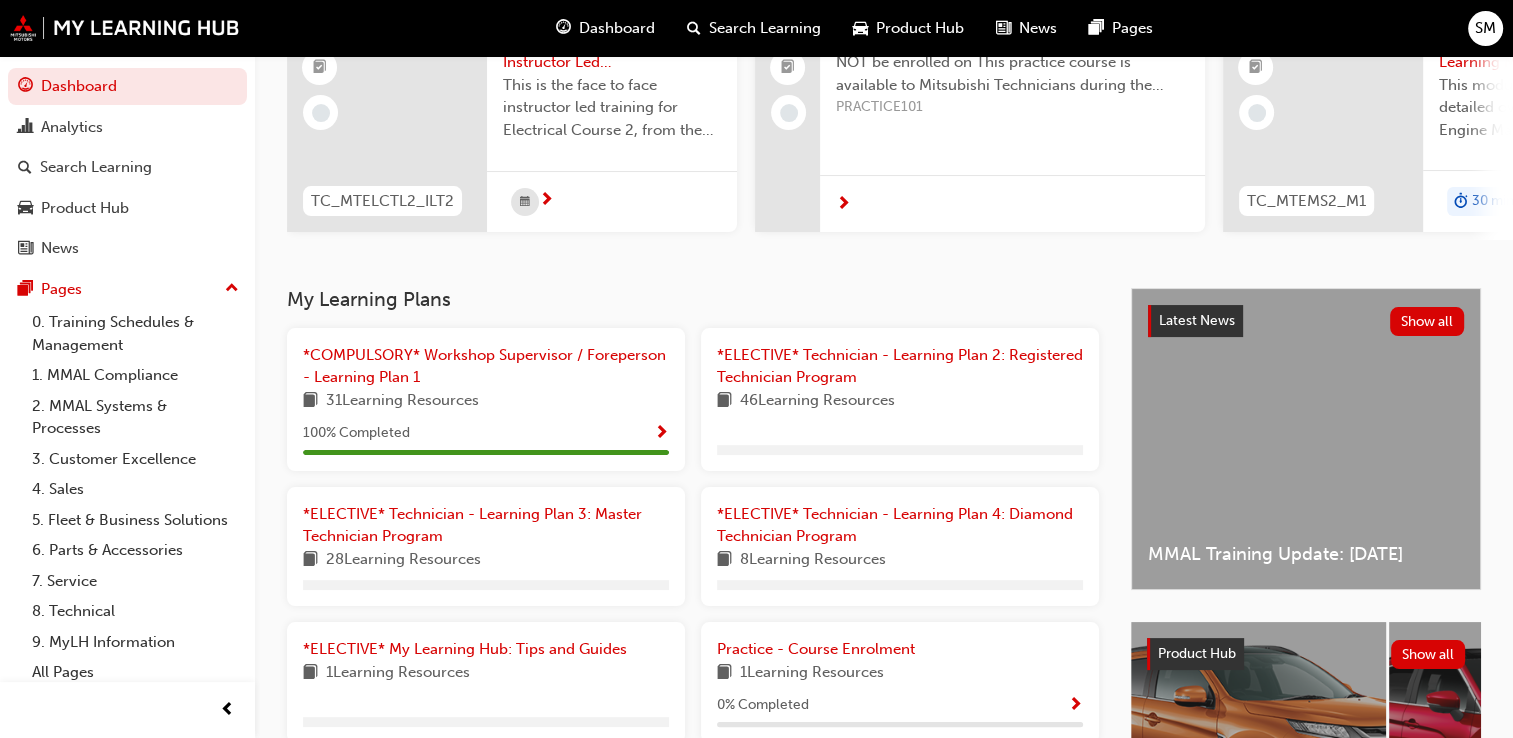 scroll, scrollTop: 232, scrollLeft: 0, axis: vertical 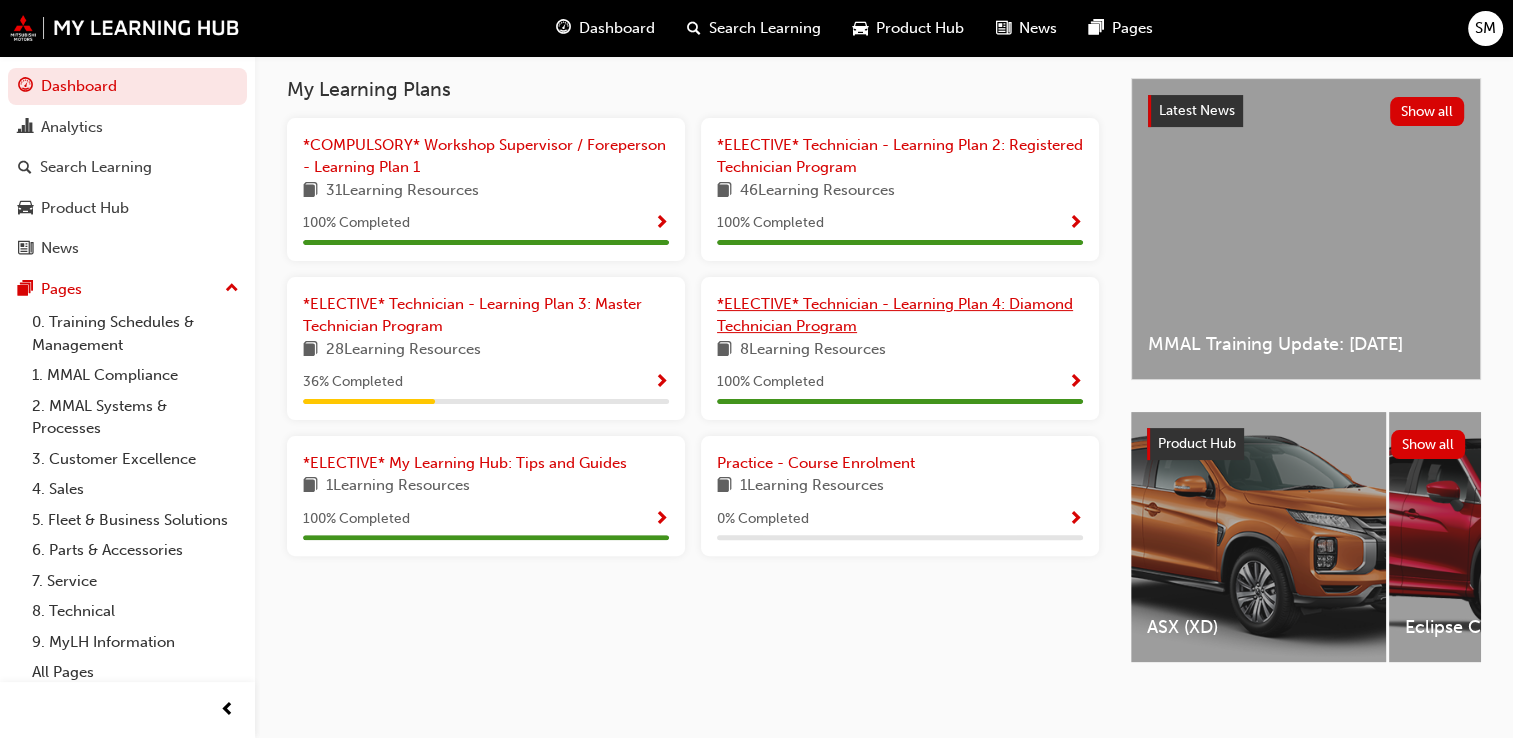 click on "*ELECTIVE* Technician - Learning Plan 4: Diamond Technician Program" at bounding box center (895, 315) 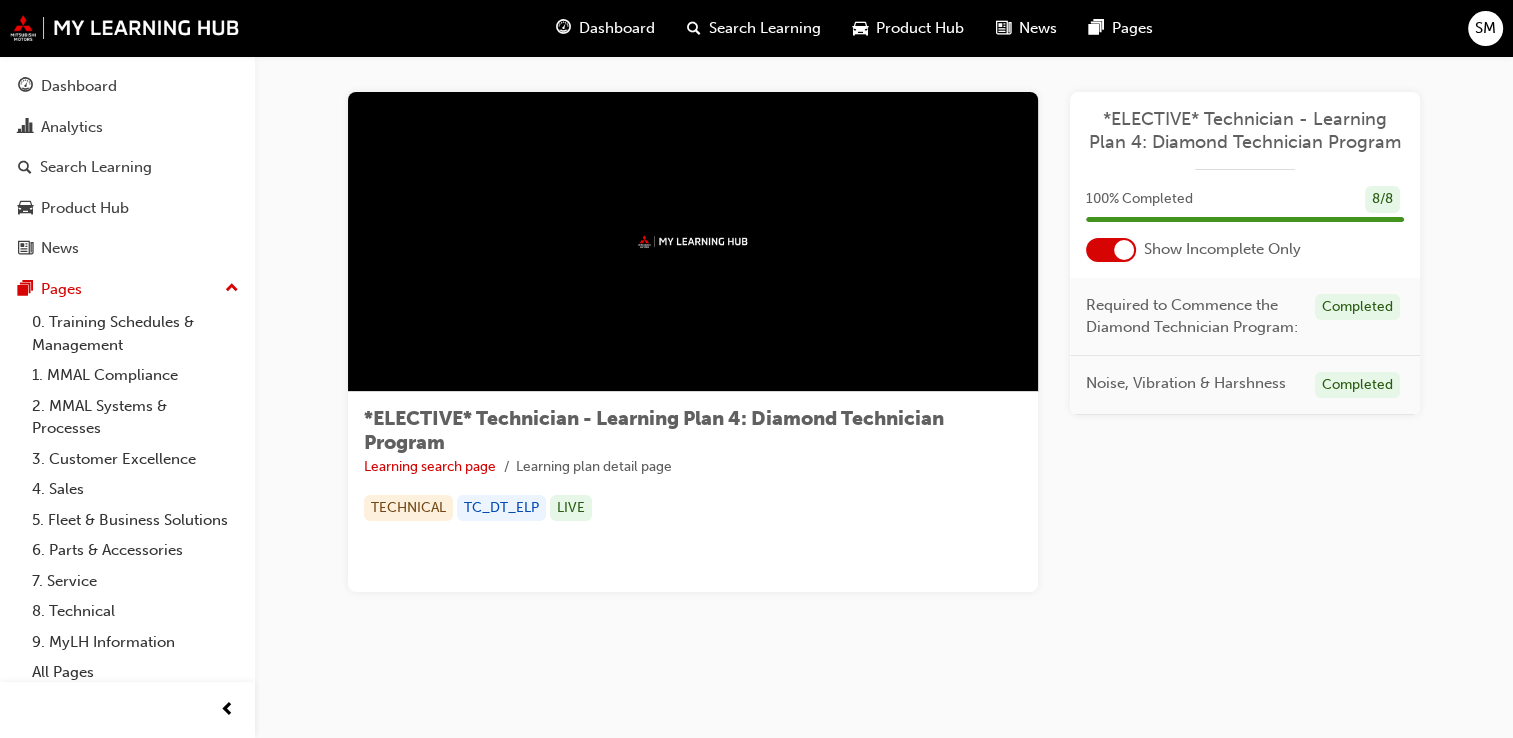 scroll, scrollTop: 0, scrollLeft: 0, axis: both 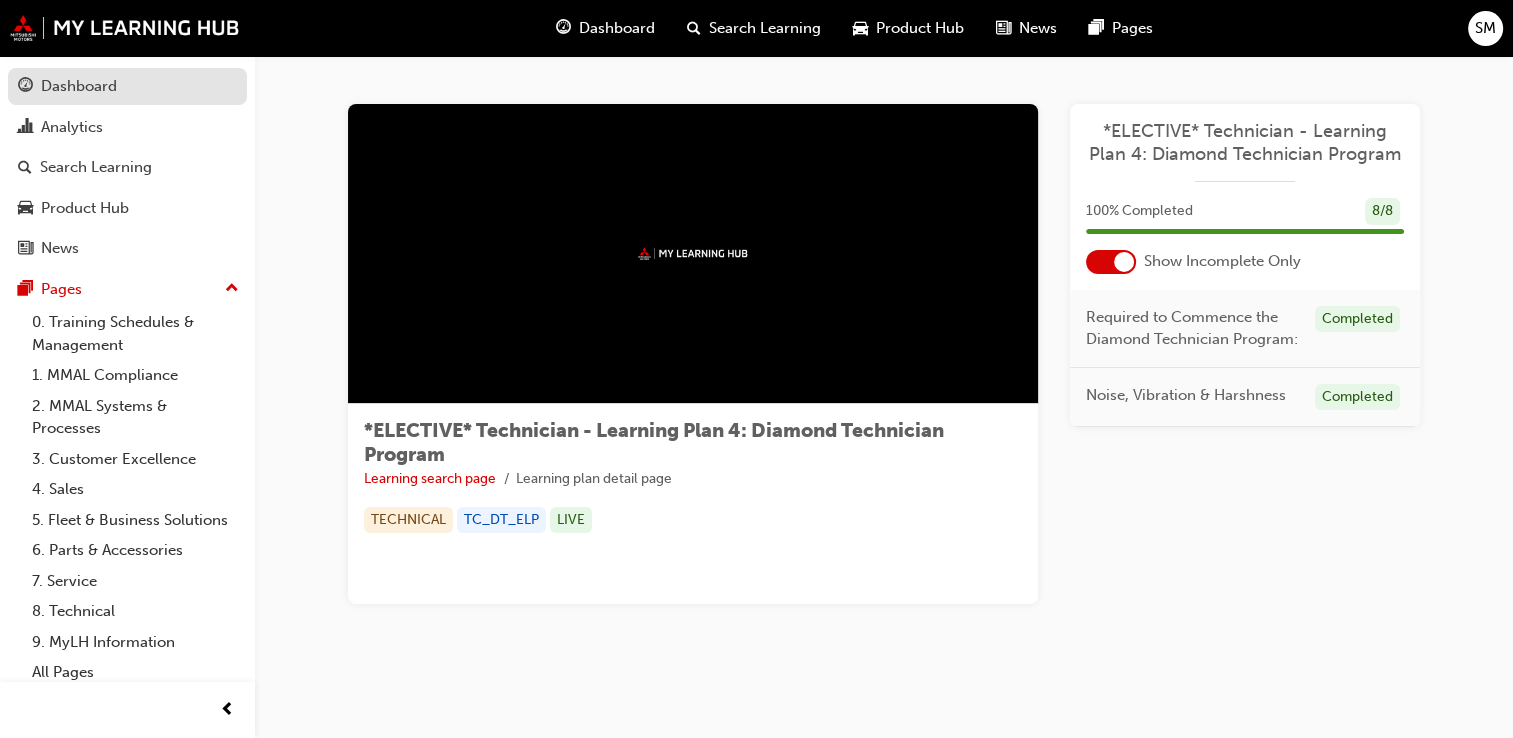 click on "Dashboard" at bounding box center [79, 86] 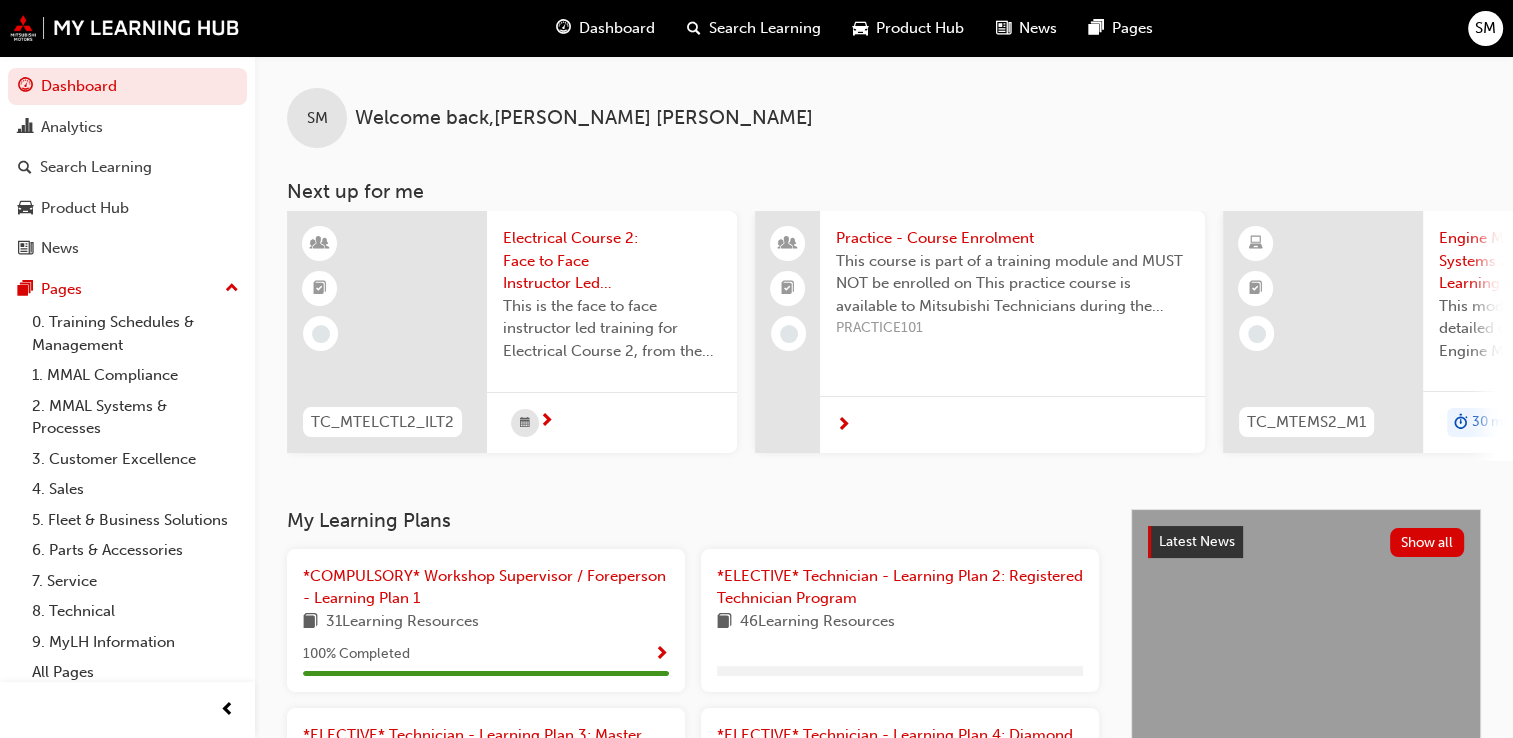 click at bounding box center (612, 422) 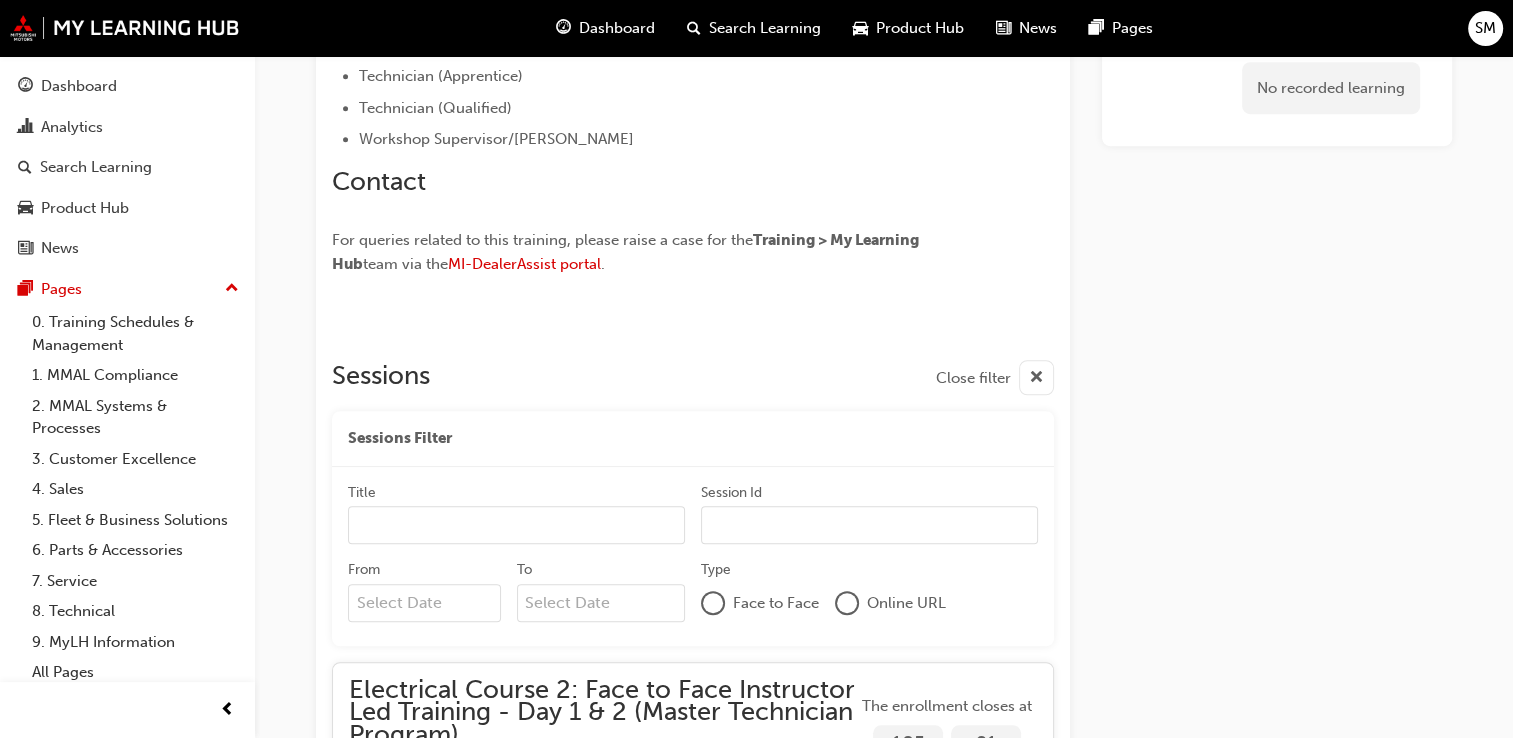 scroll, scrollTop: 1455, scrollLeft: 0, axis: vertical 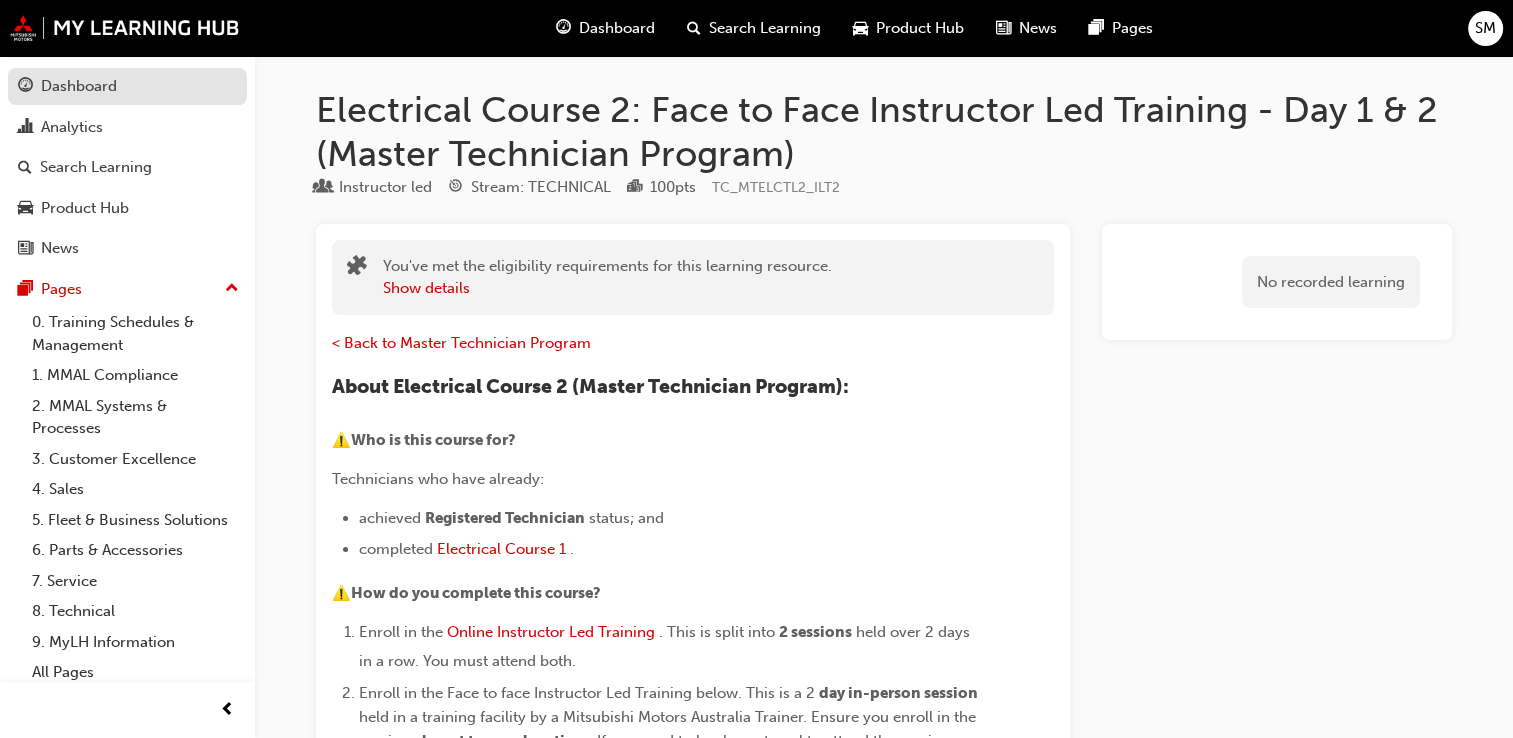 click on "Dashboard" at bounding box center [79, 86] 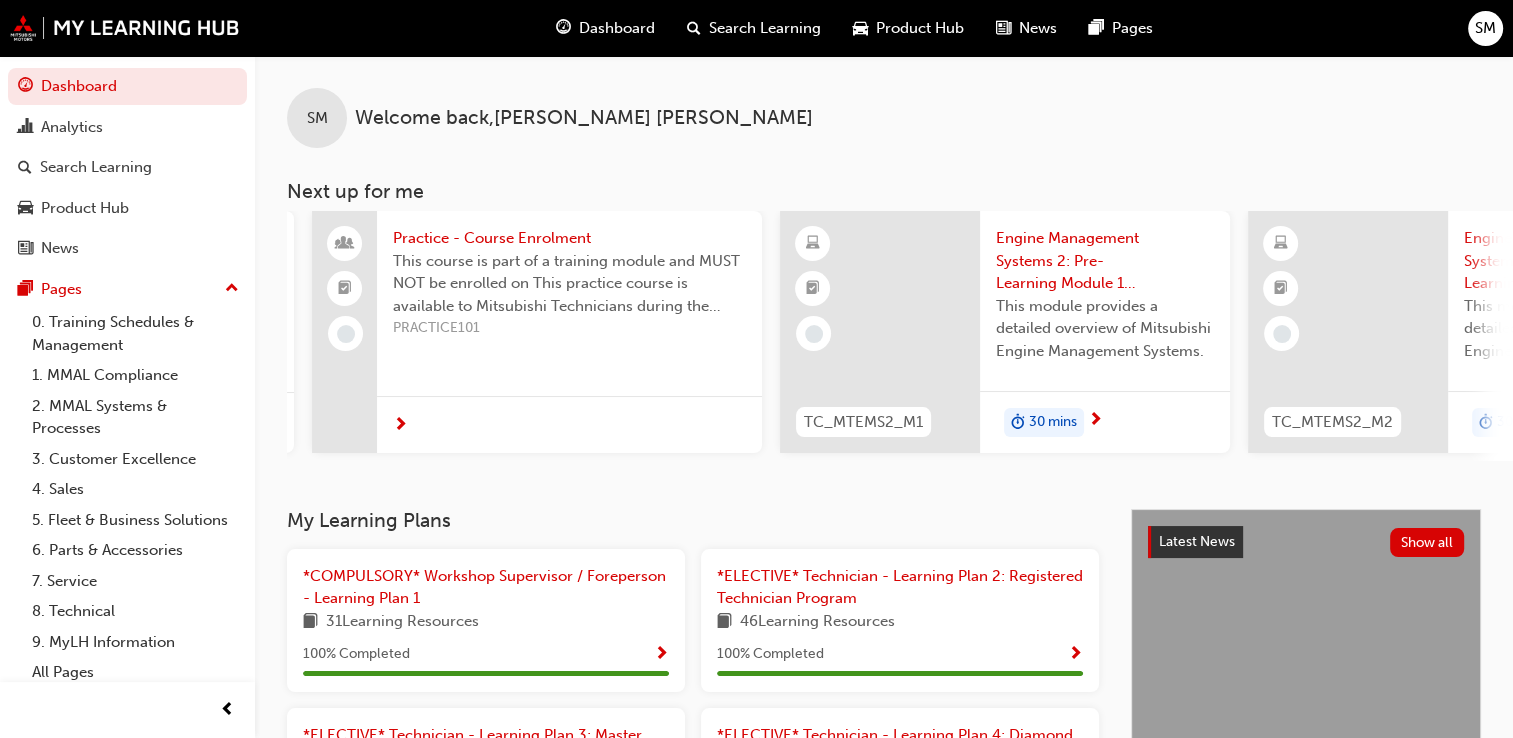 scroll, scrollTop: 0, scrollLeft: 726, axis: horizontal 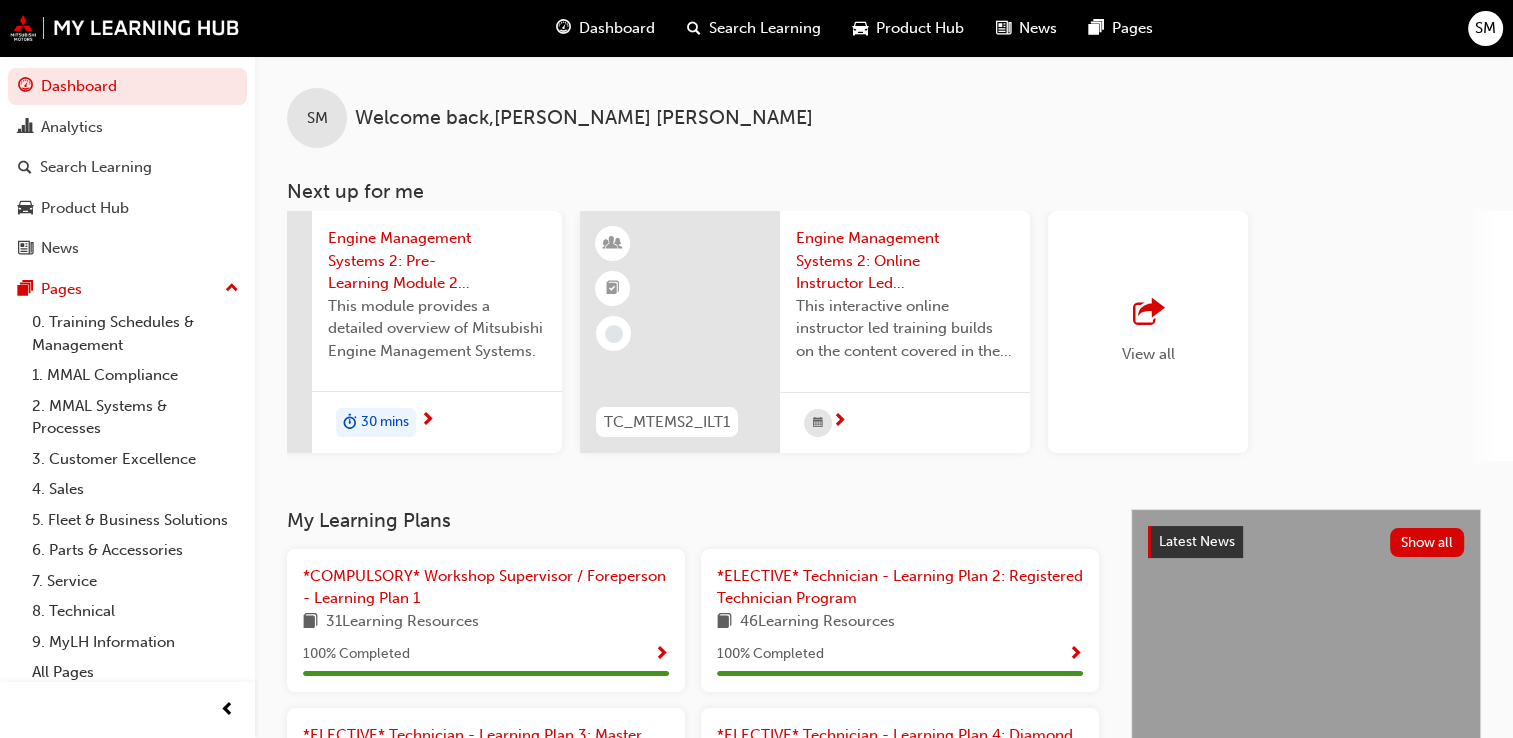 click at bounding box center [1148, 313] 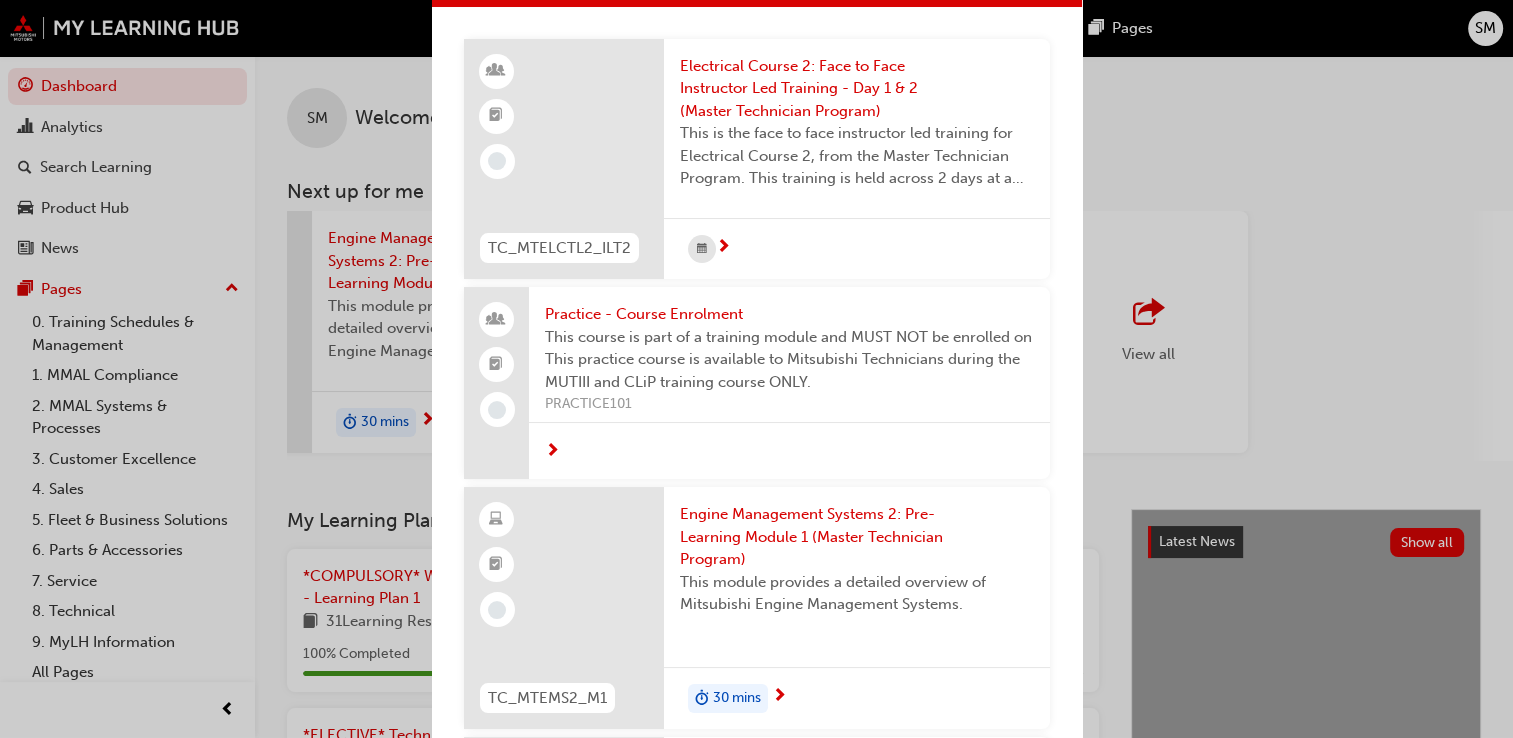 scroll, scrollTop: 76, scrollLeft: 0, axis: vertical 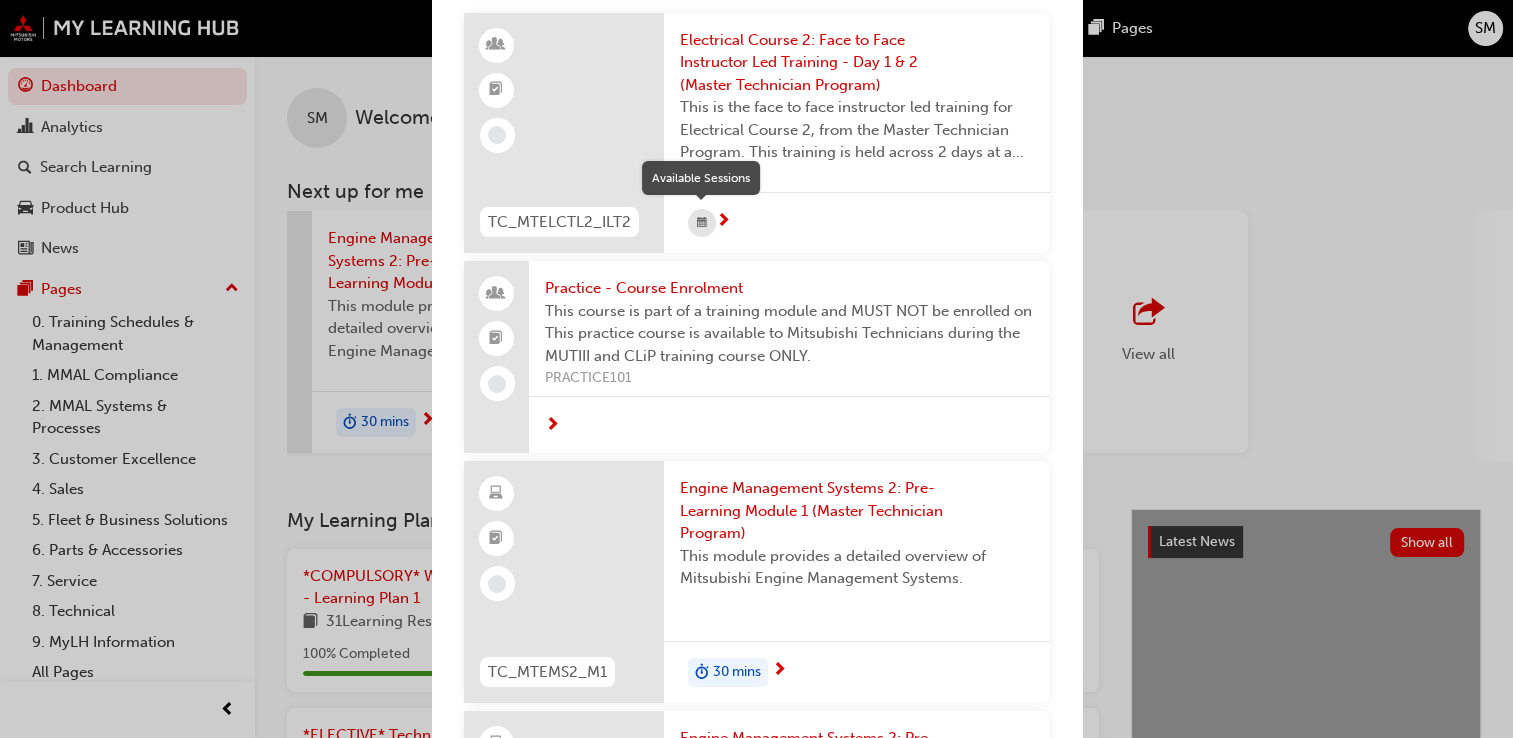 click at bounding box center [702, 223] 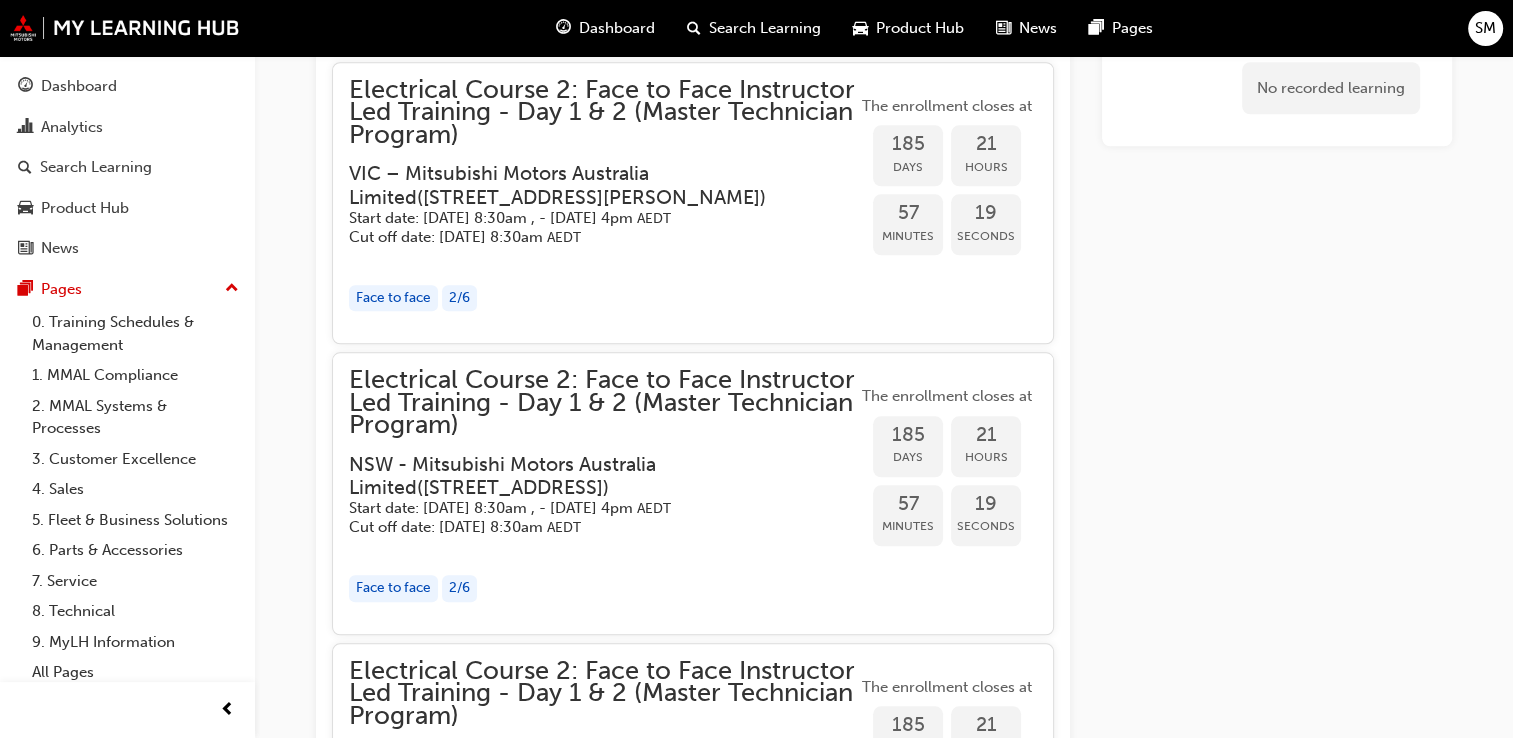 scroll, scrollTop: 2108, scrollLeft: 0, axis: vertical 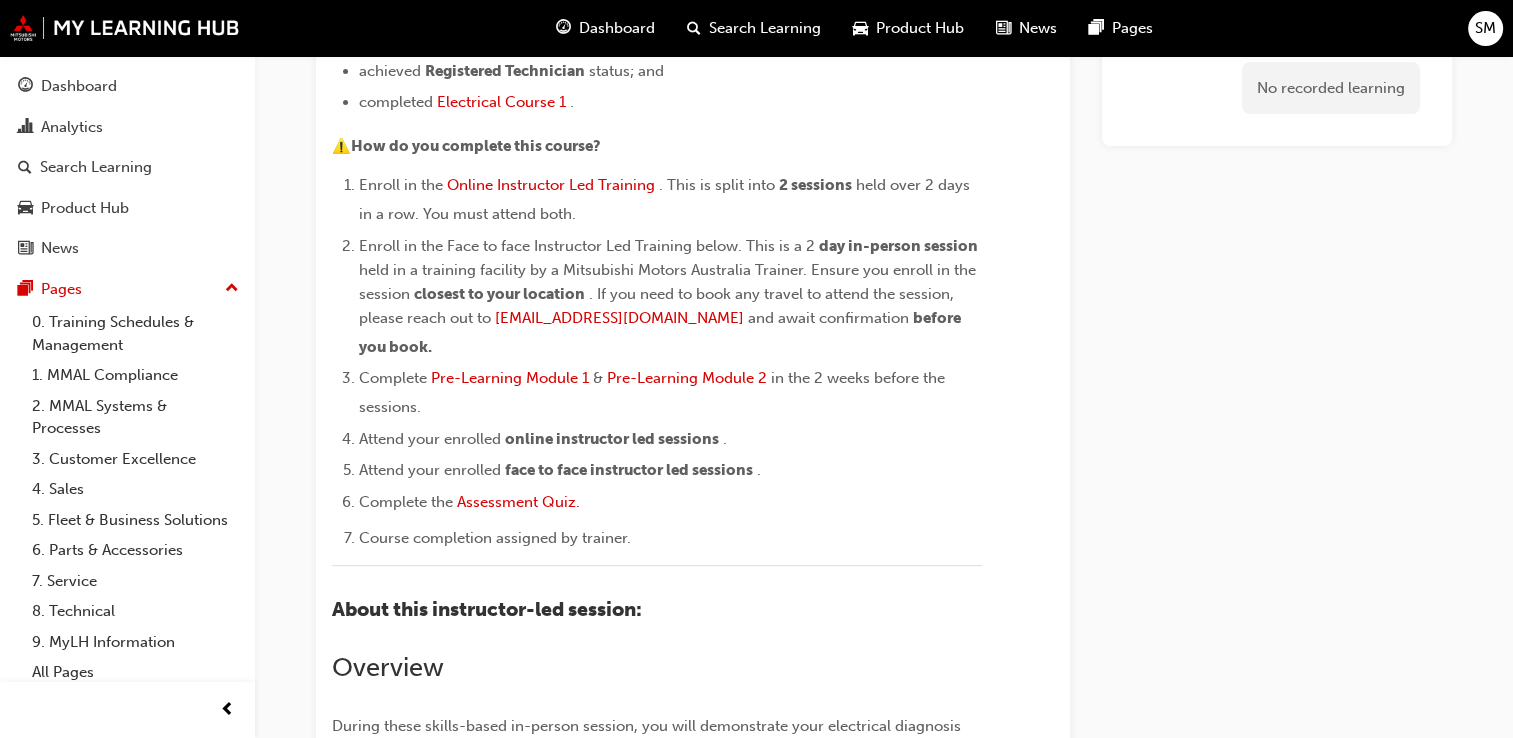click on "Dashboard" at bounding box center [617, 28] 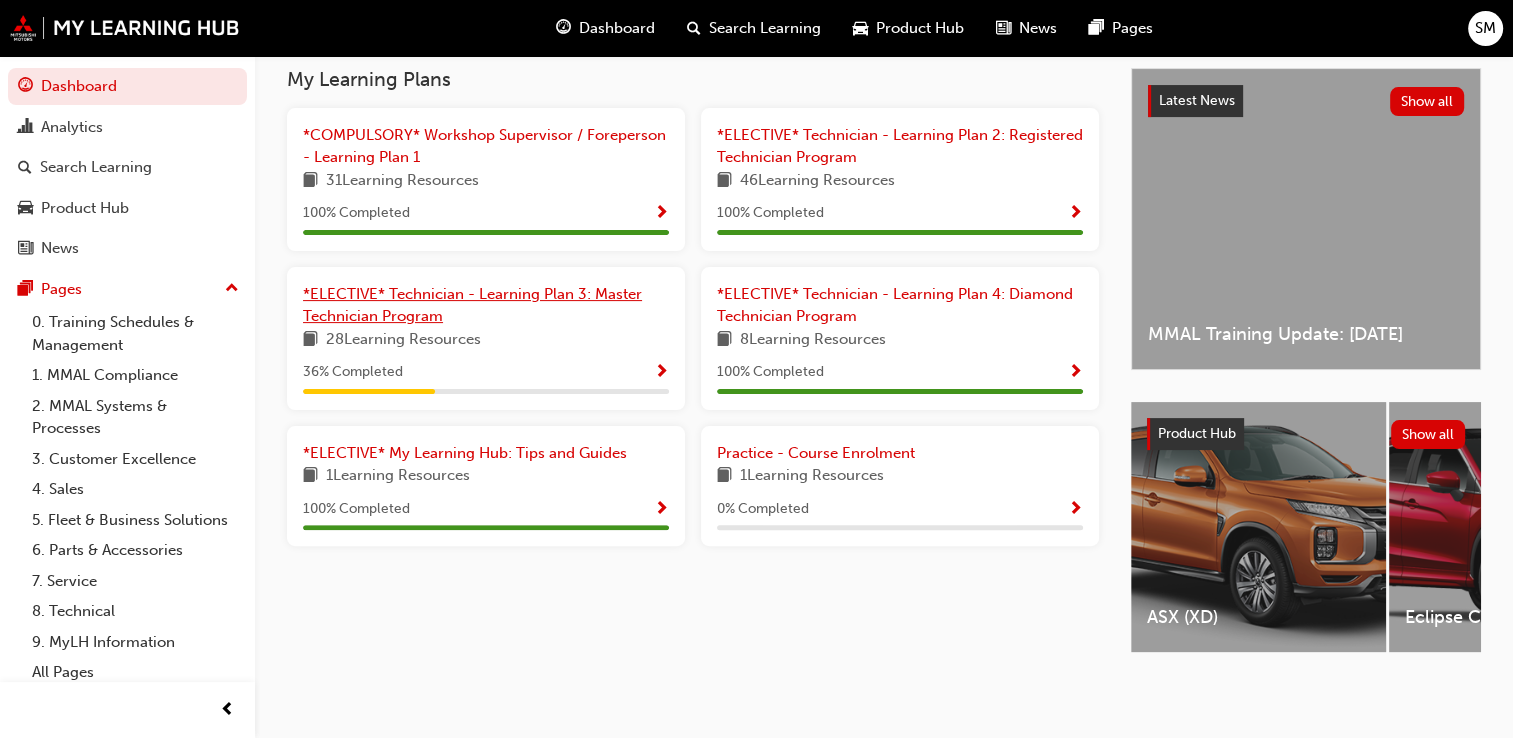click on "*ELECTIVE* Technician - Learning Plan 3: Master Technician Program" at bounding box center (472, 305) 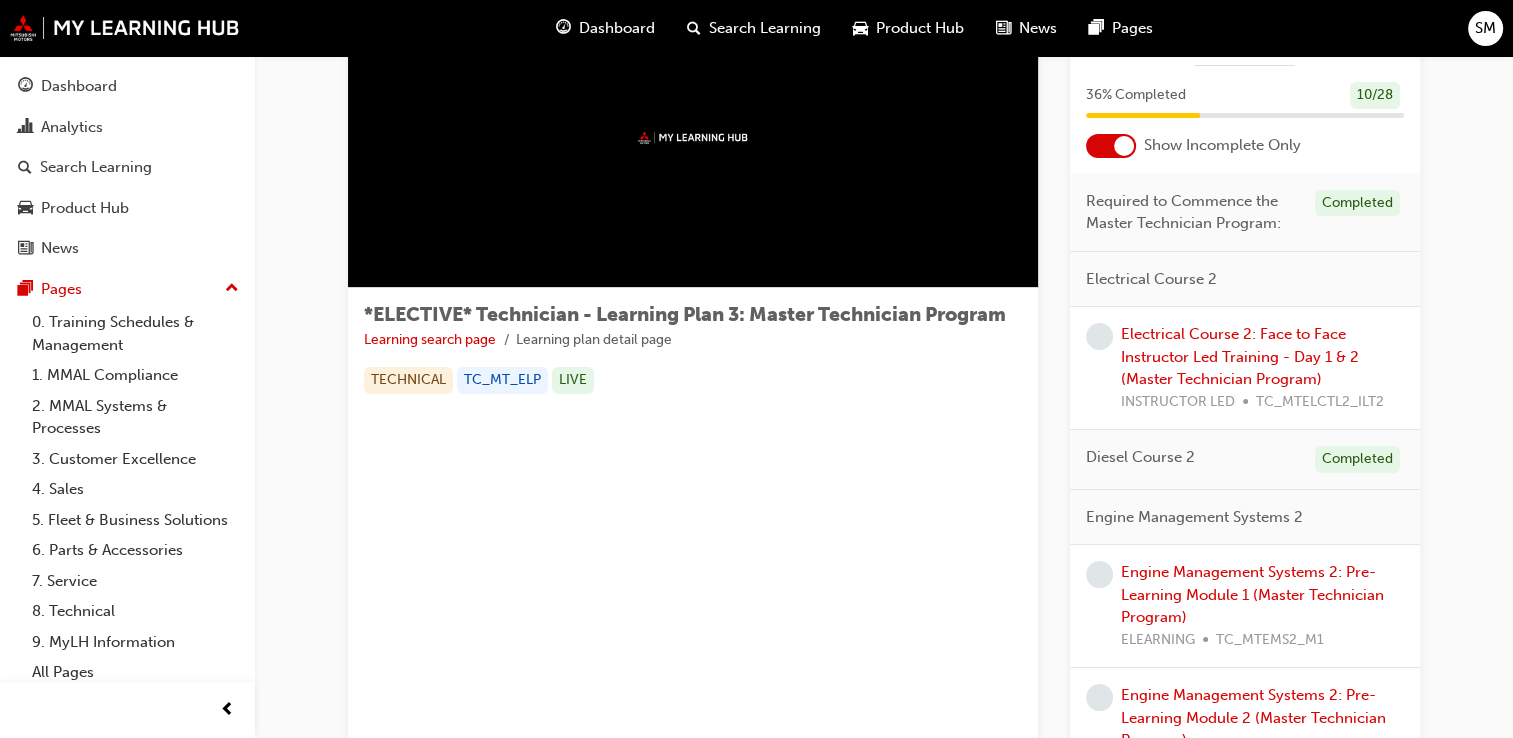 scroll, scrollTop: 105, scrollLeft: 0, axis: vertical 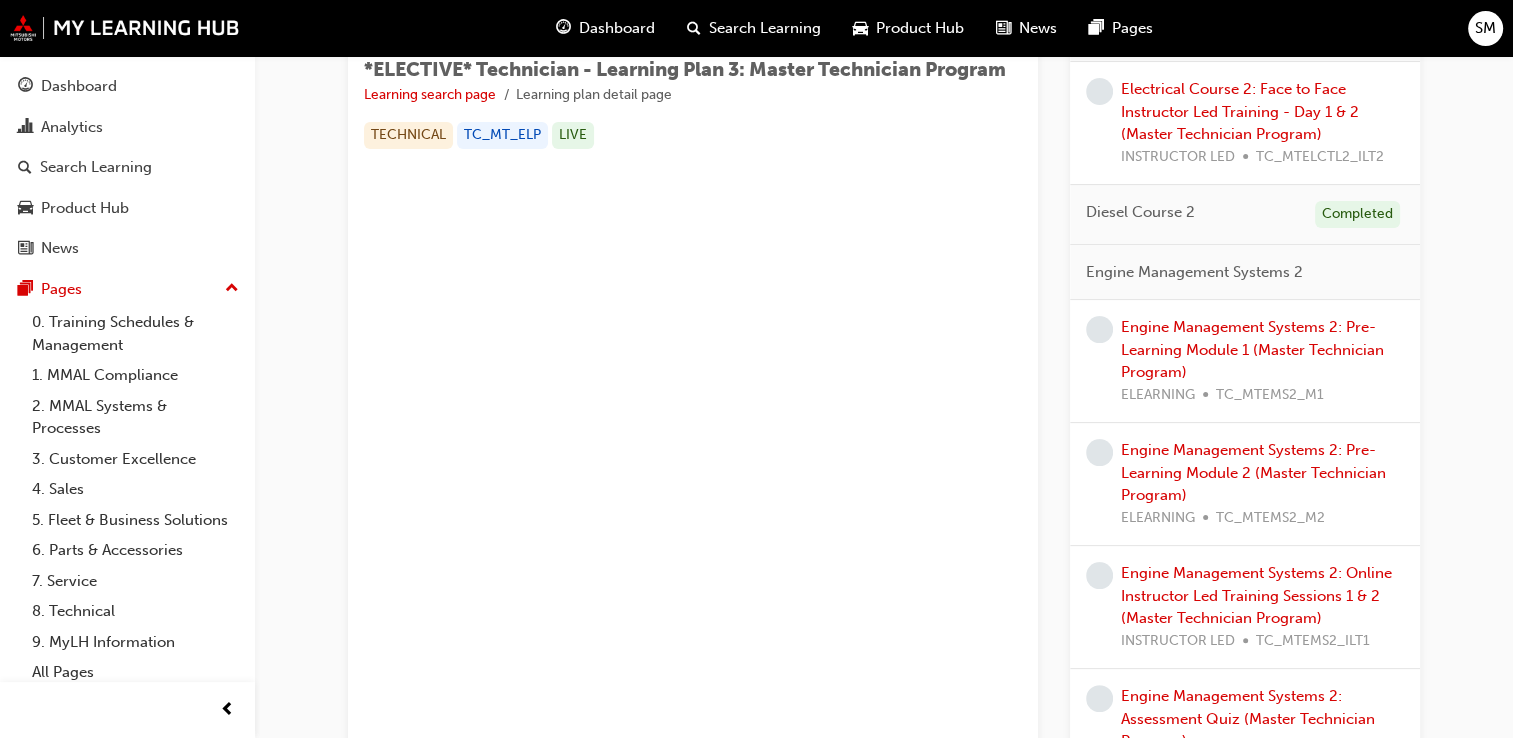 click on "Diesel Course 2" at bounding box center (1140, 212) 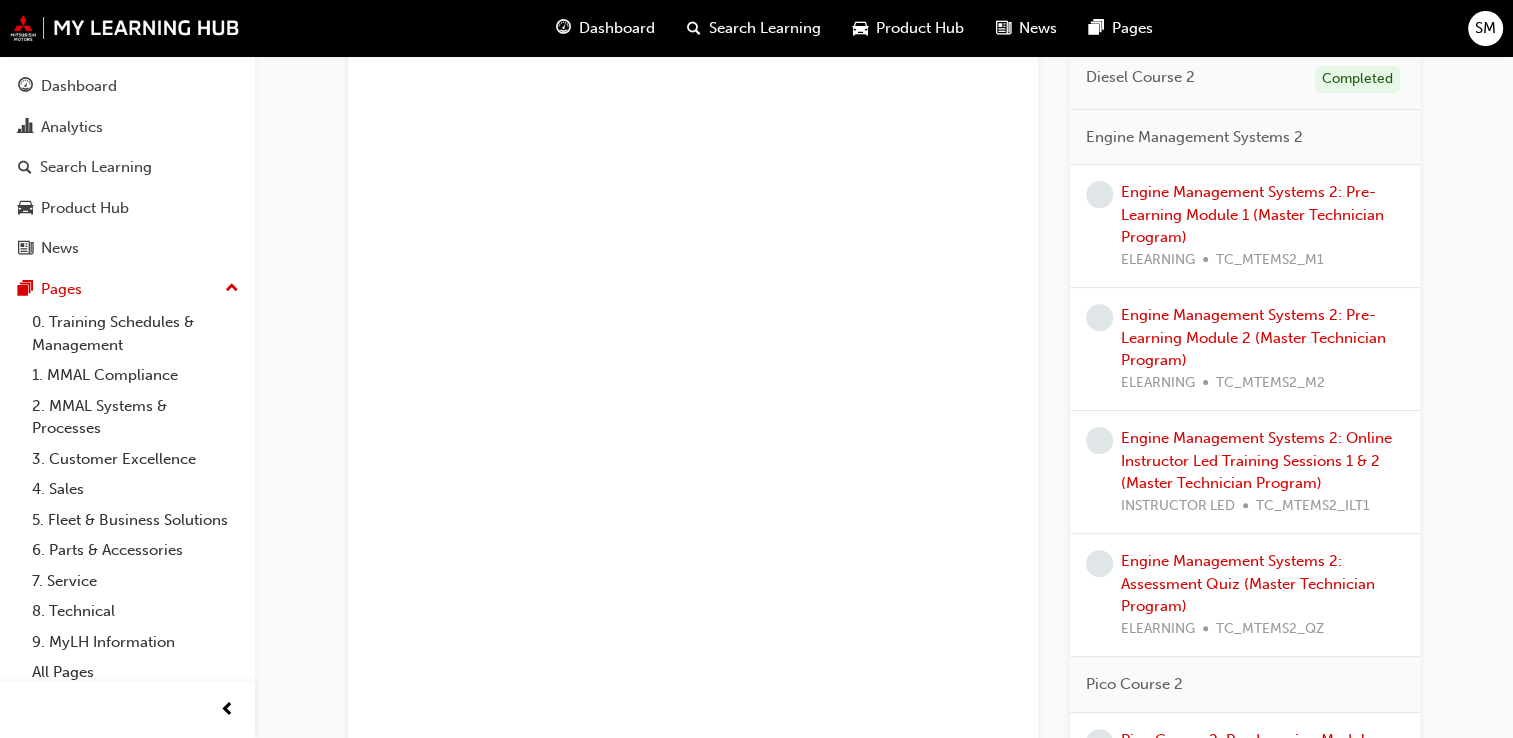 scroll, scrollTop: 500, scrollLeft: 0, axis: vertical 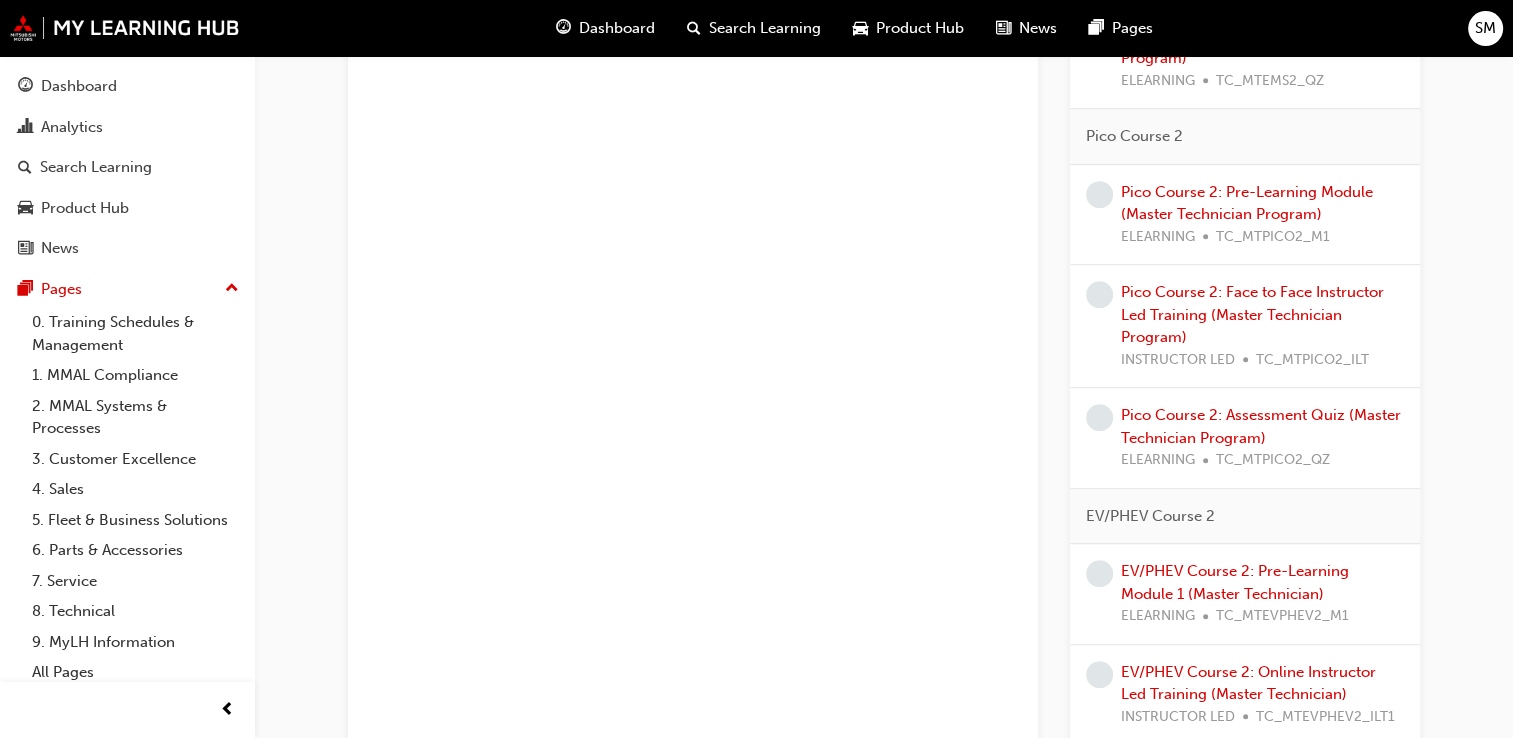 click on "SM" at bounding box center (1485, 28) 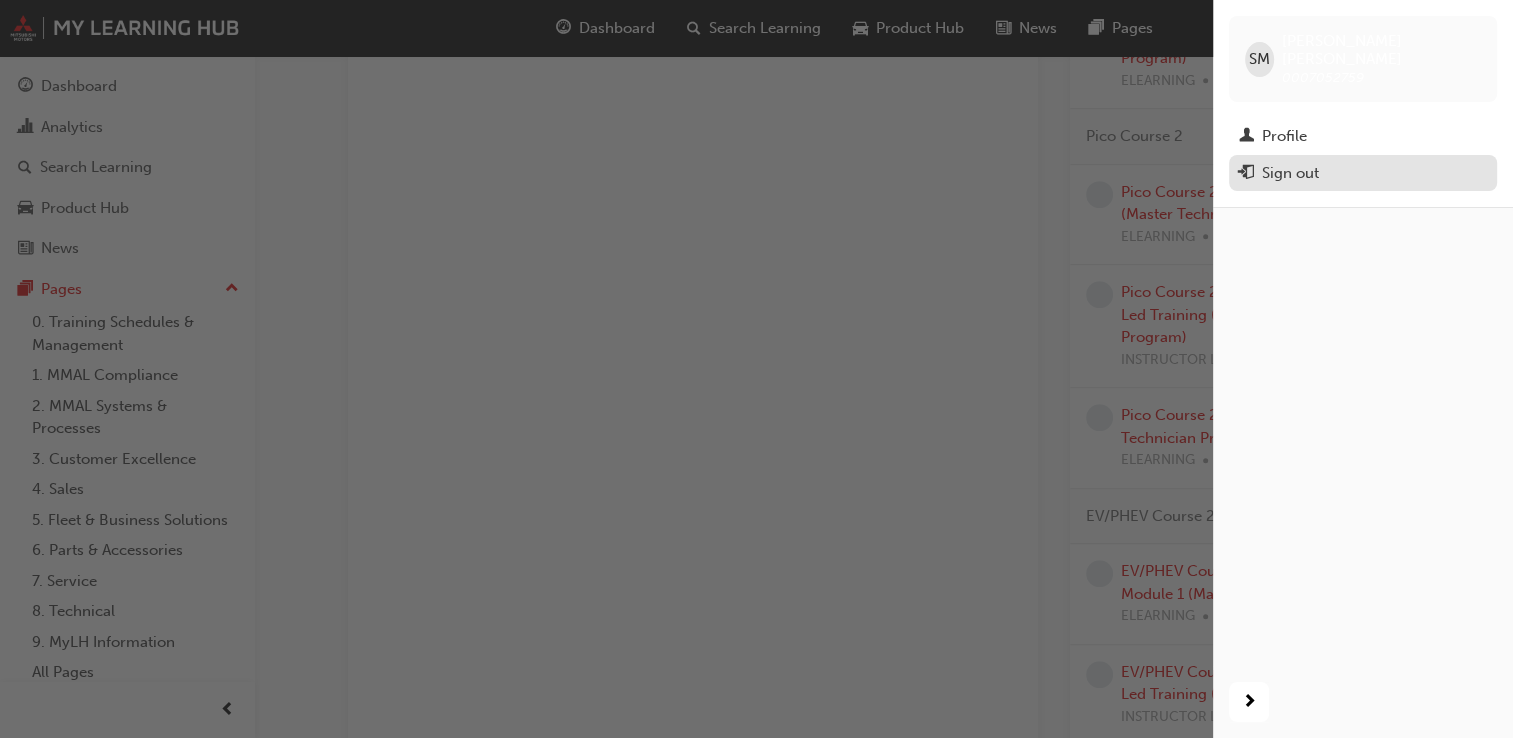 click on "Sign out" at bounding box center (1290, 173) 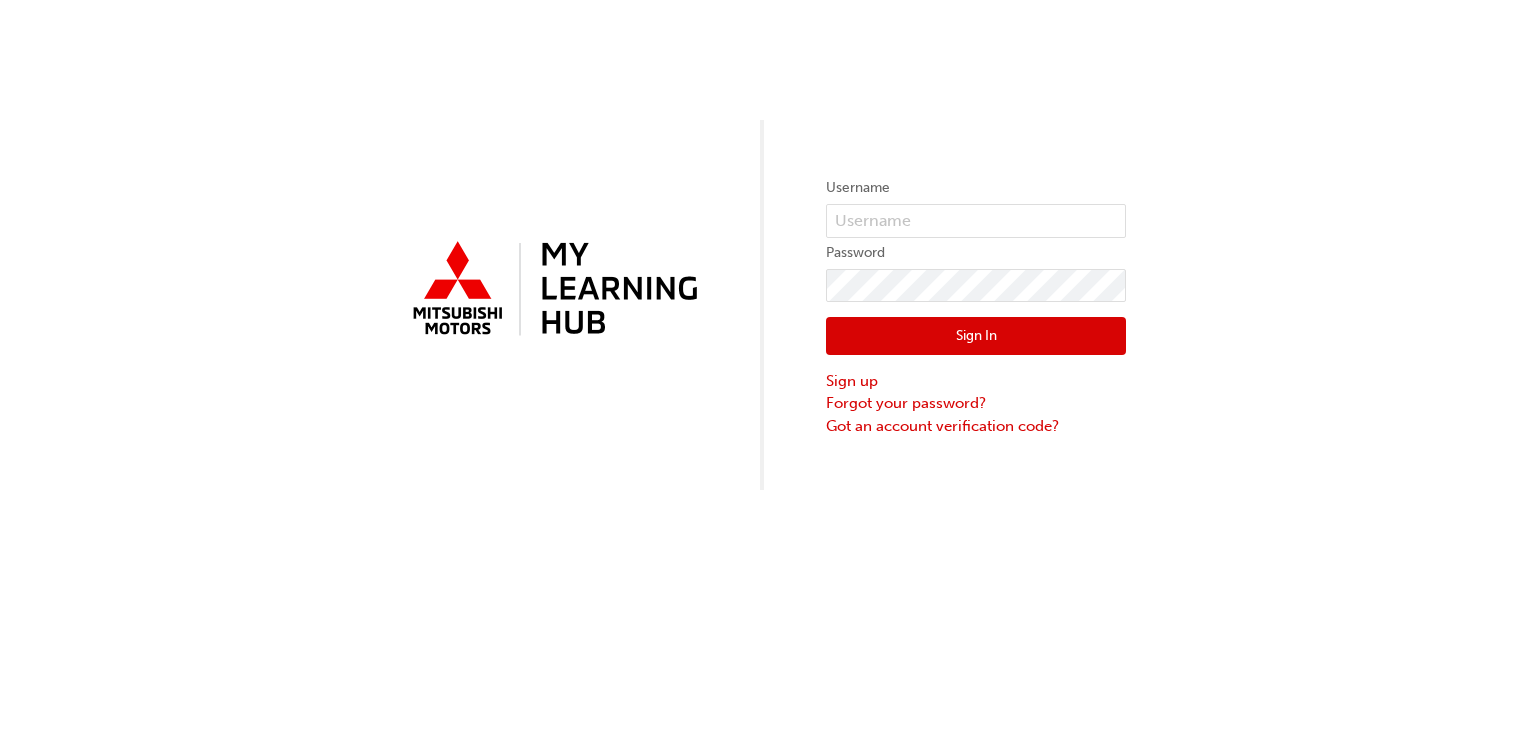 scroll, scrollTop: 0, scrollLeft: 0, axis: both 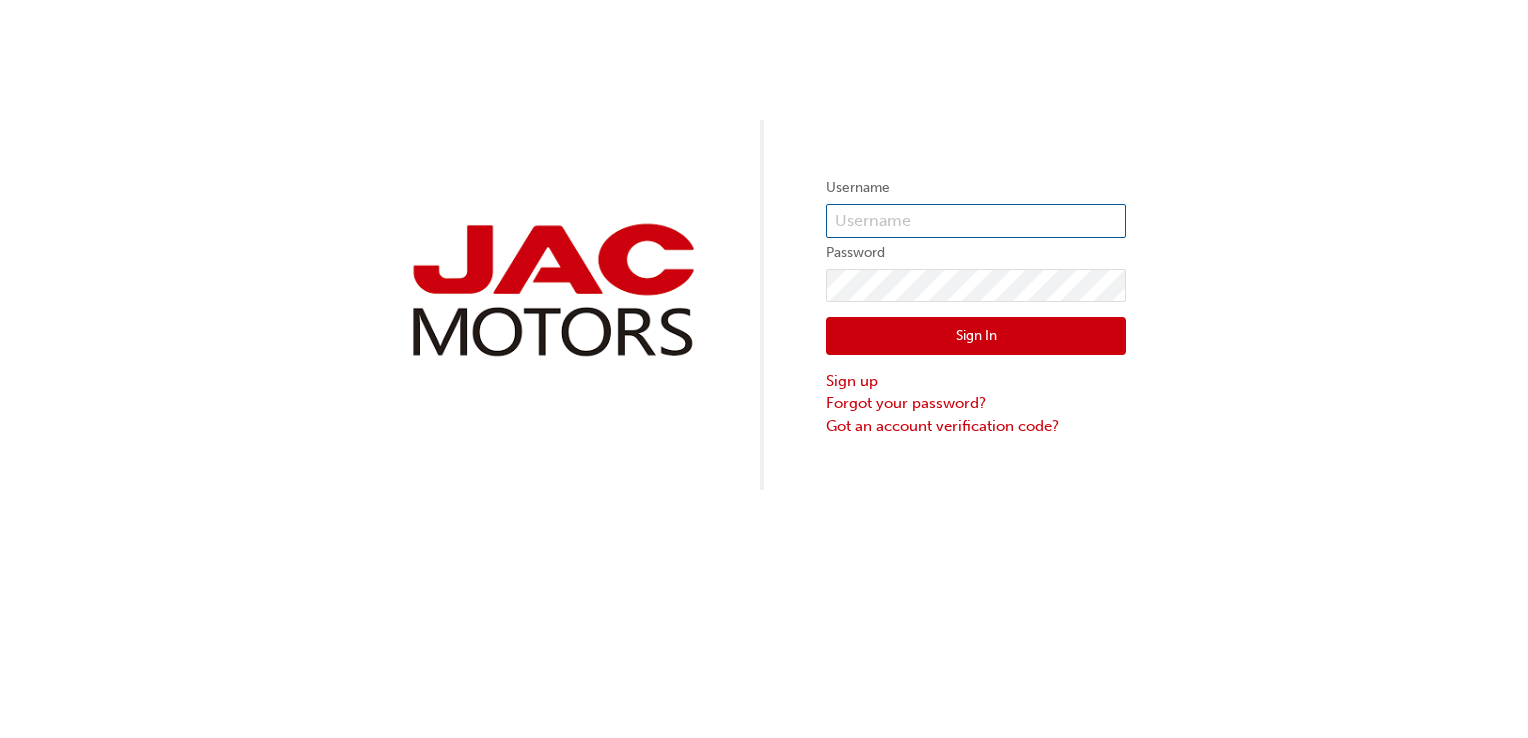 click at bounding box center [976, 221] 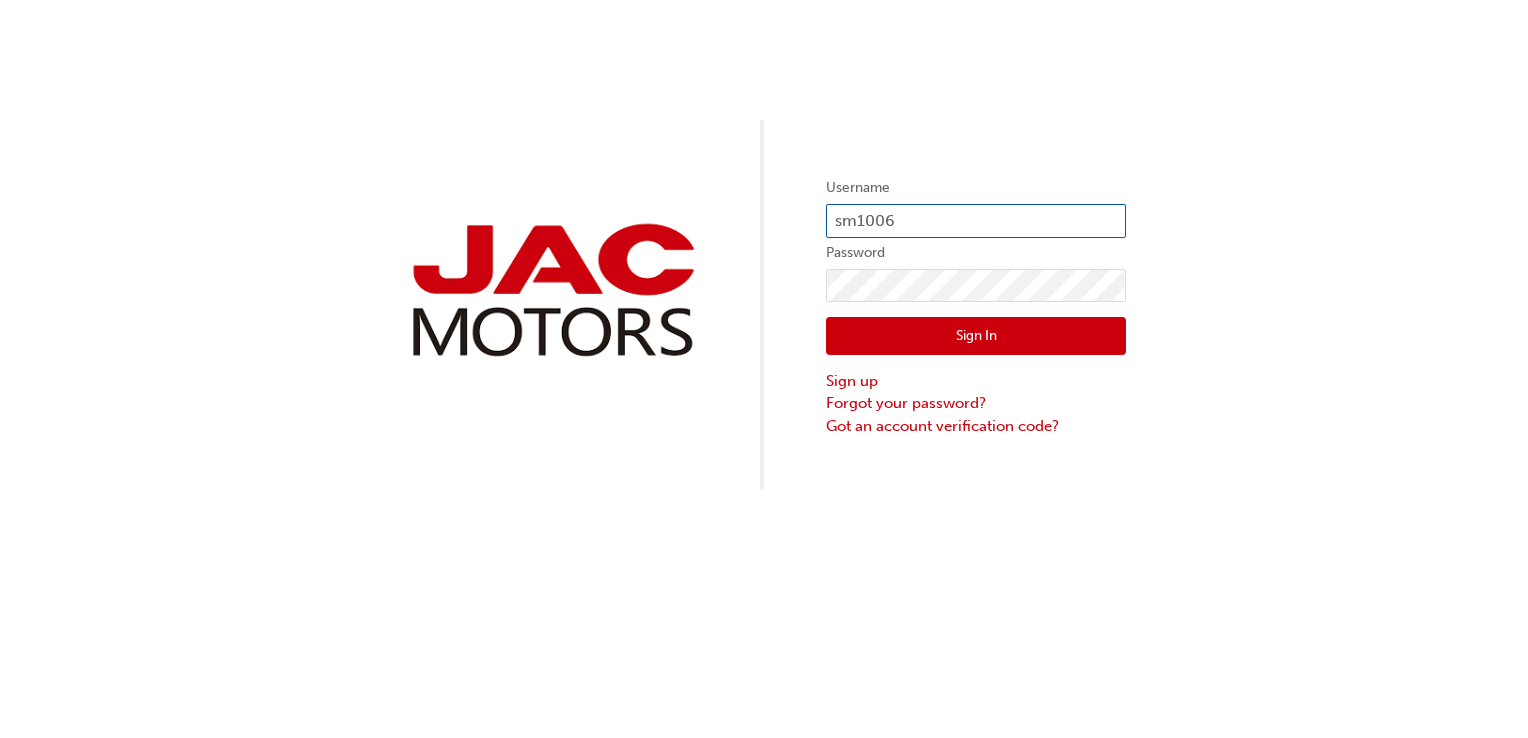 type on "sm1006" 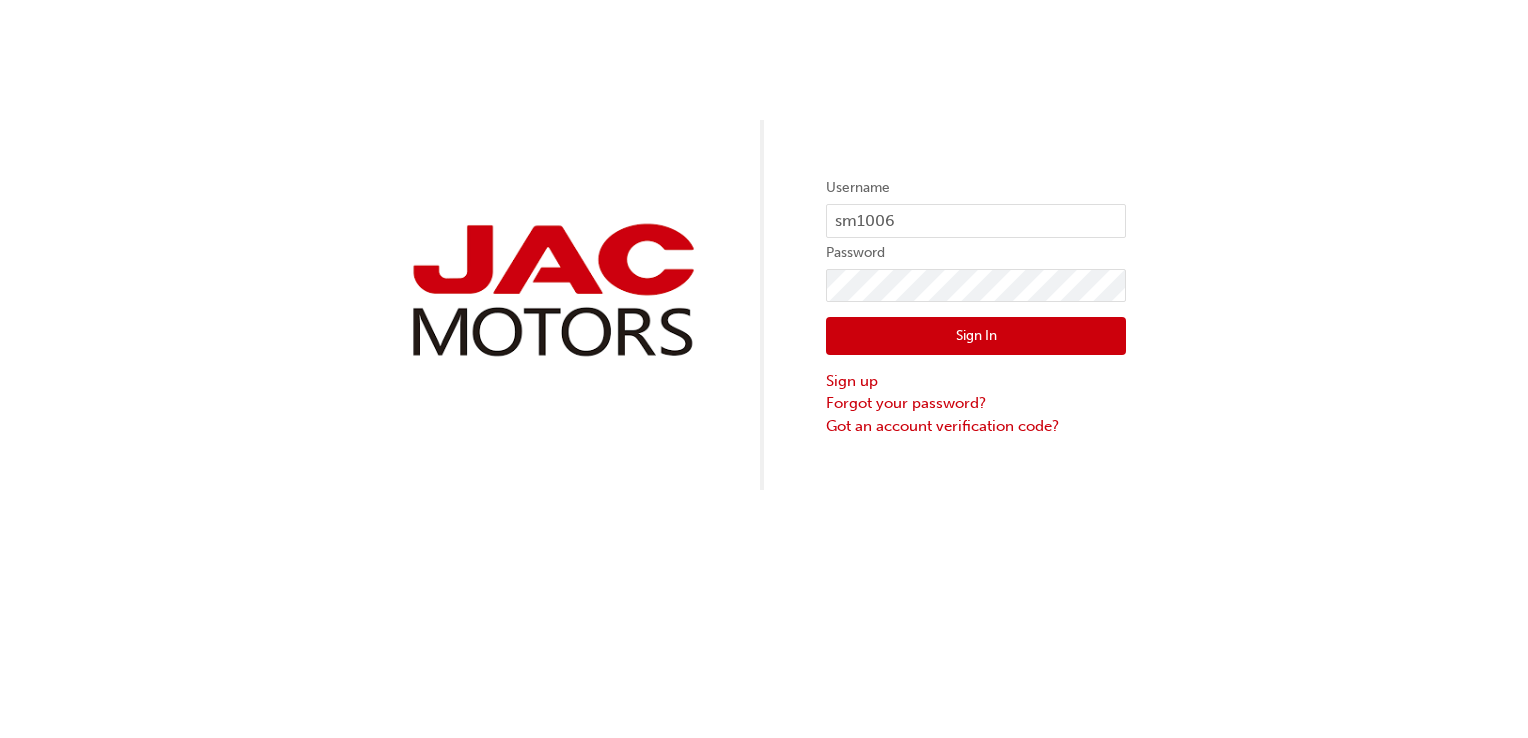 click on "Sign In" at bounding box center (976, 336) 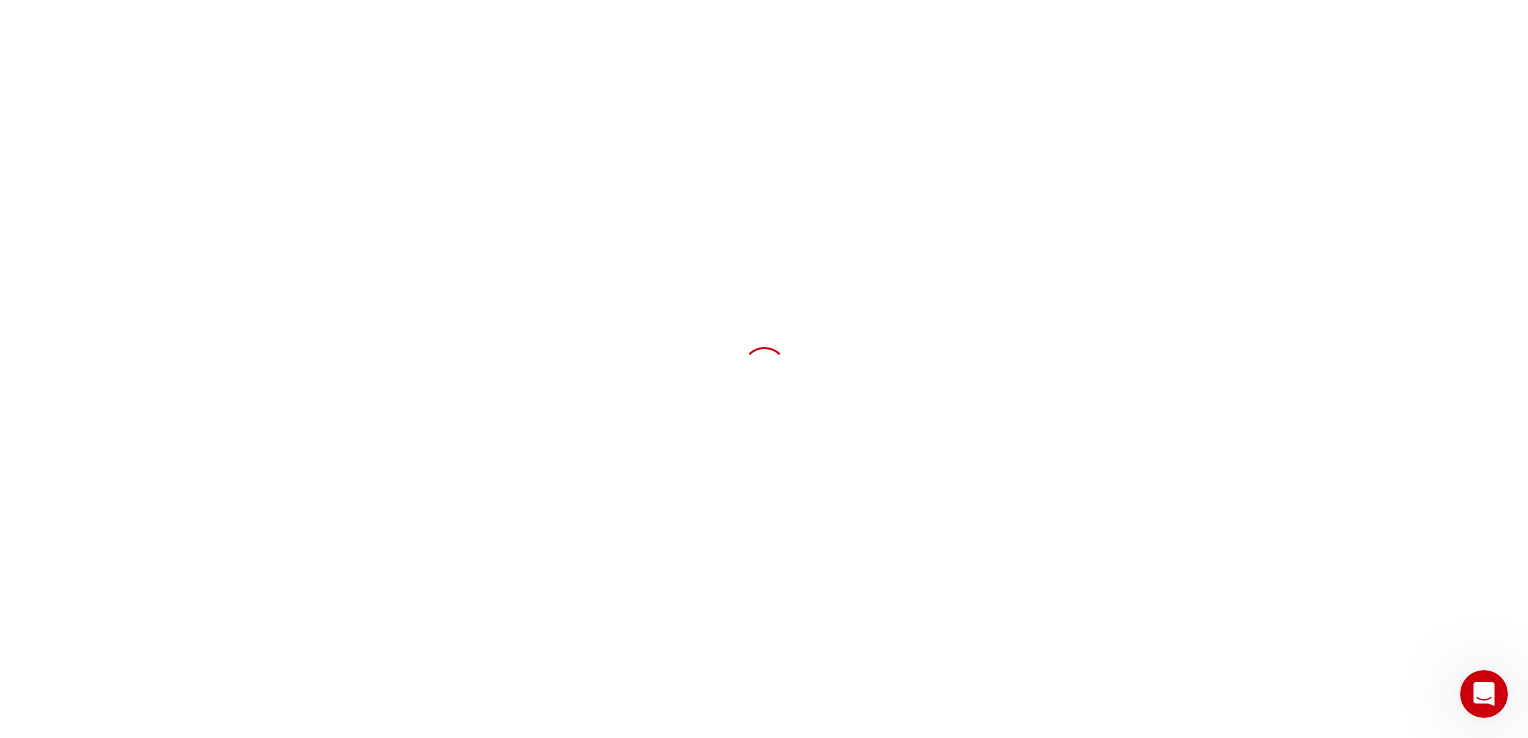 scroll, scrollTop: 0, scrollLeft: 0, axis: both 